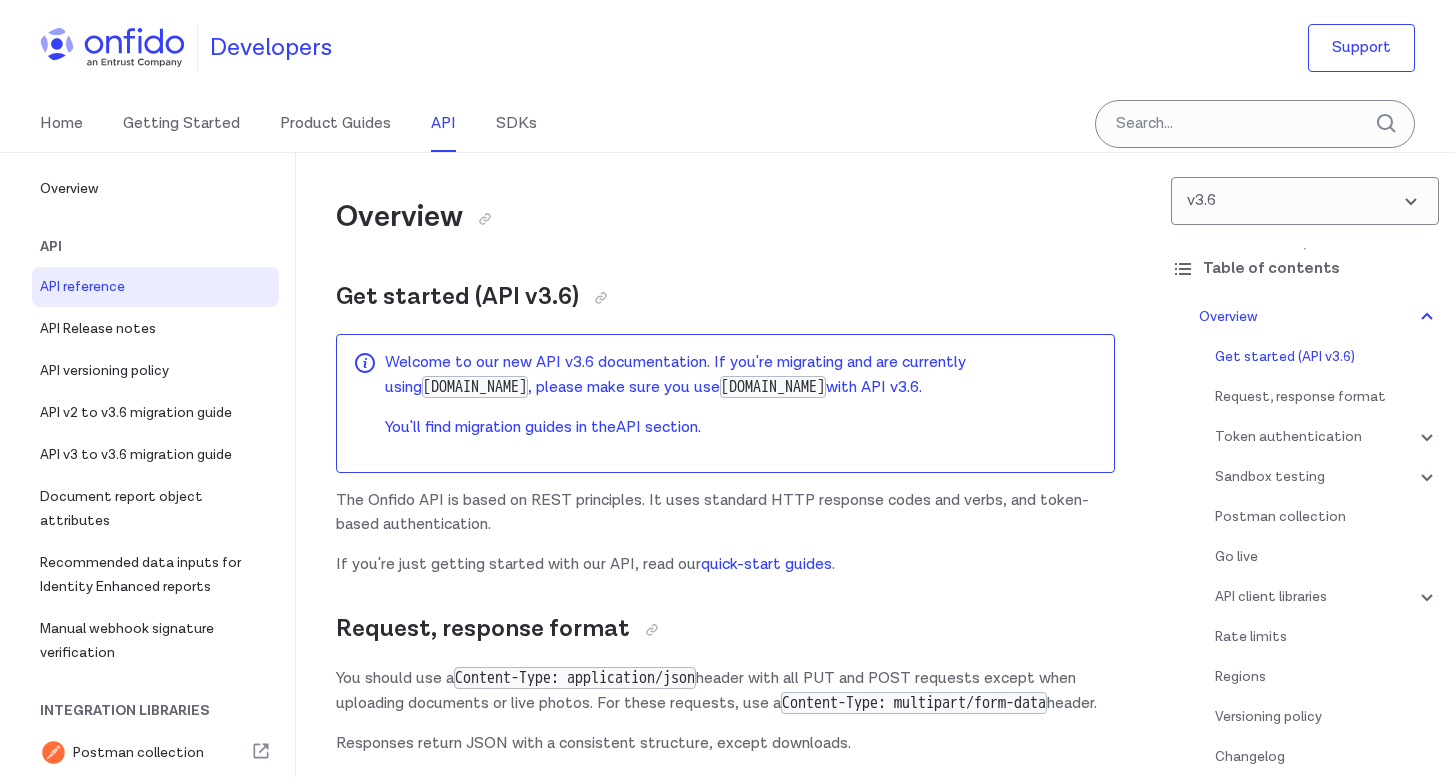 select on "http" 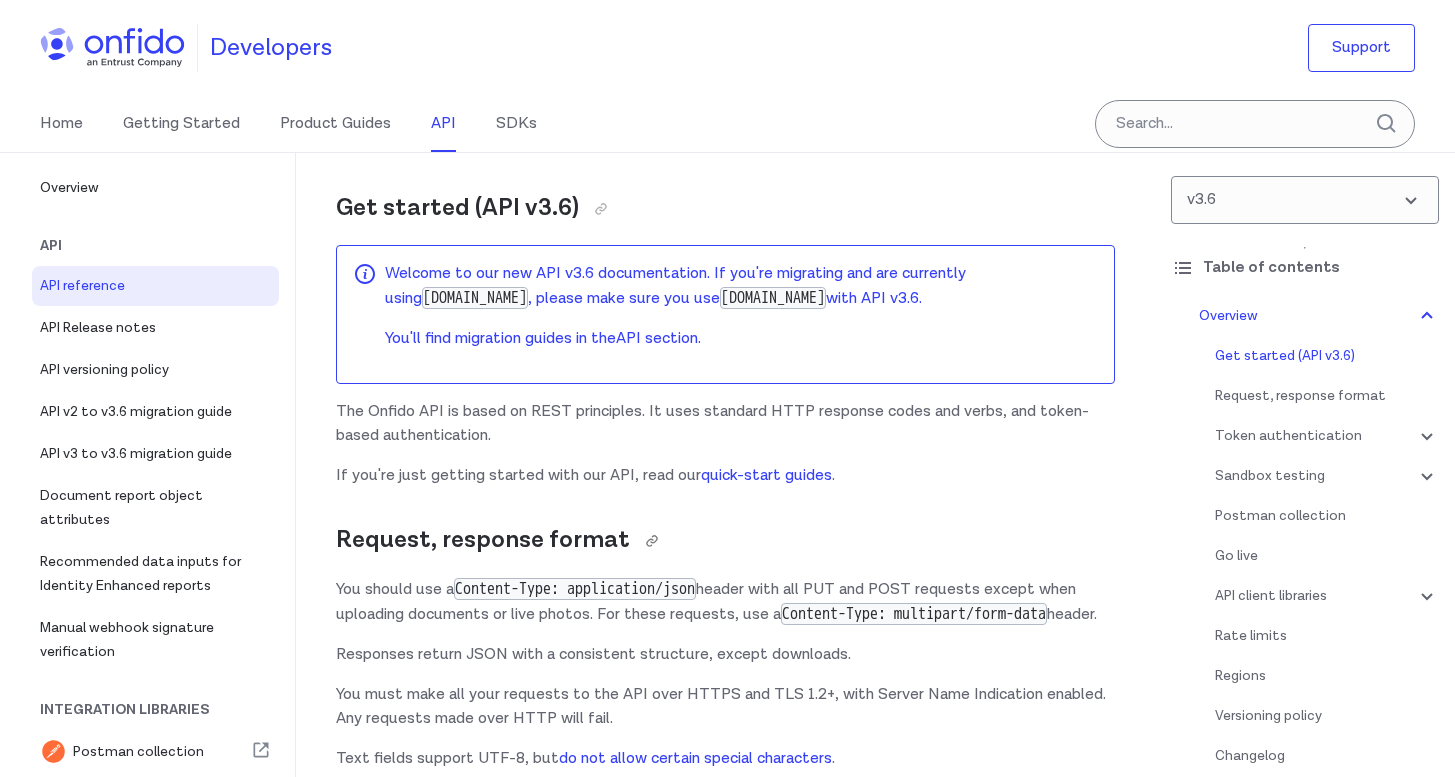 scroll, scrollTop: 89, scrollLeft: 0, axis: vertical 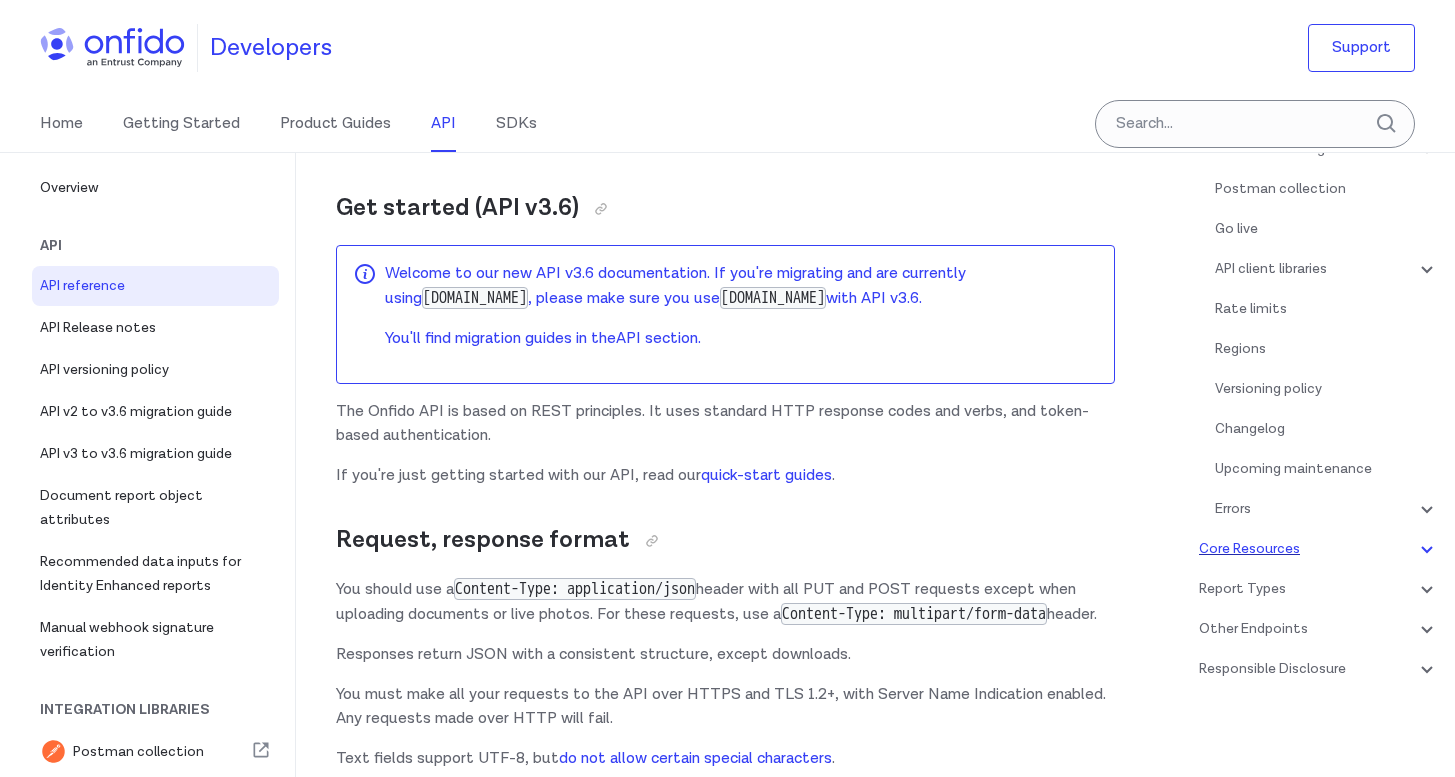 click on "Core Resources" at bounding box center (1319, 549) 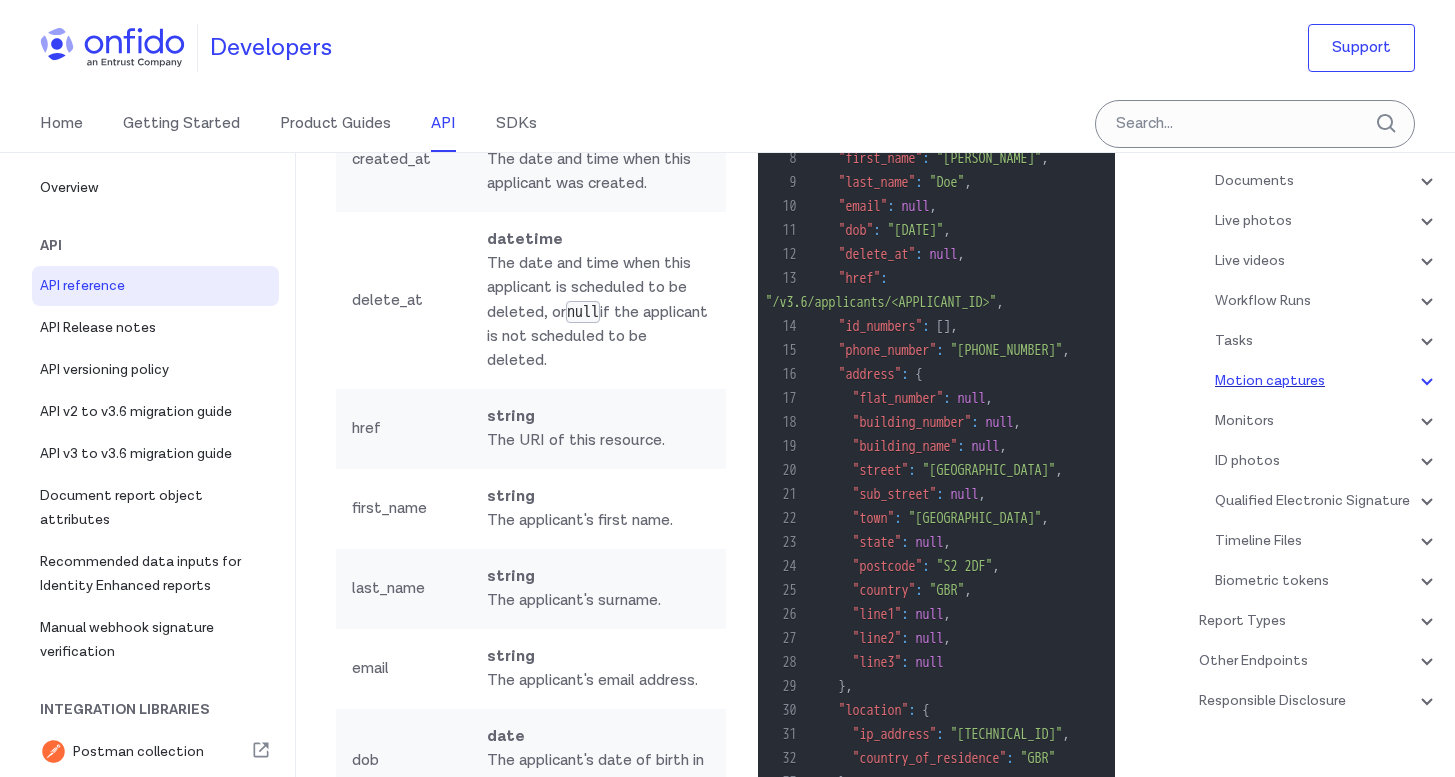 scroll, scrollTop: 311, scrollLeft: 0, axis: vertical 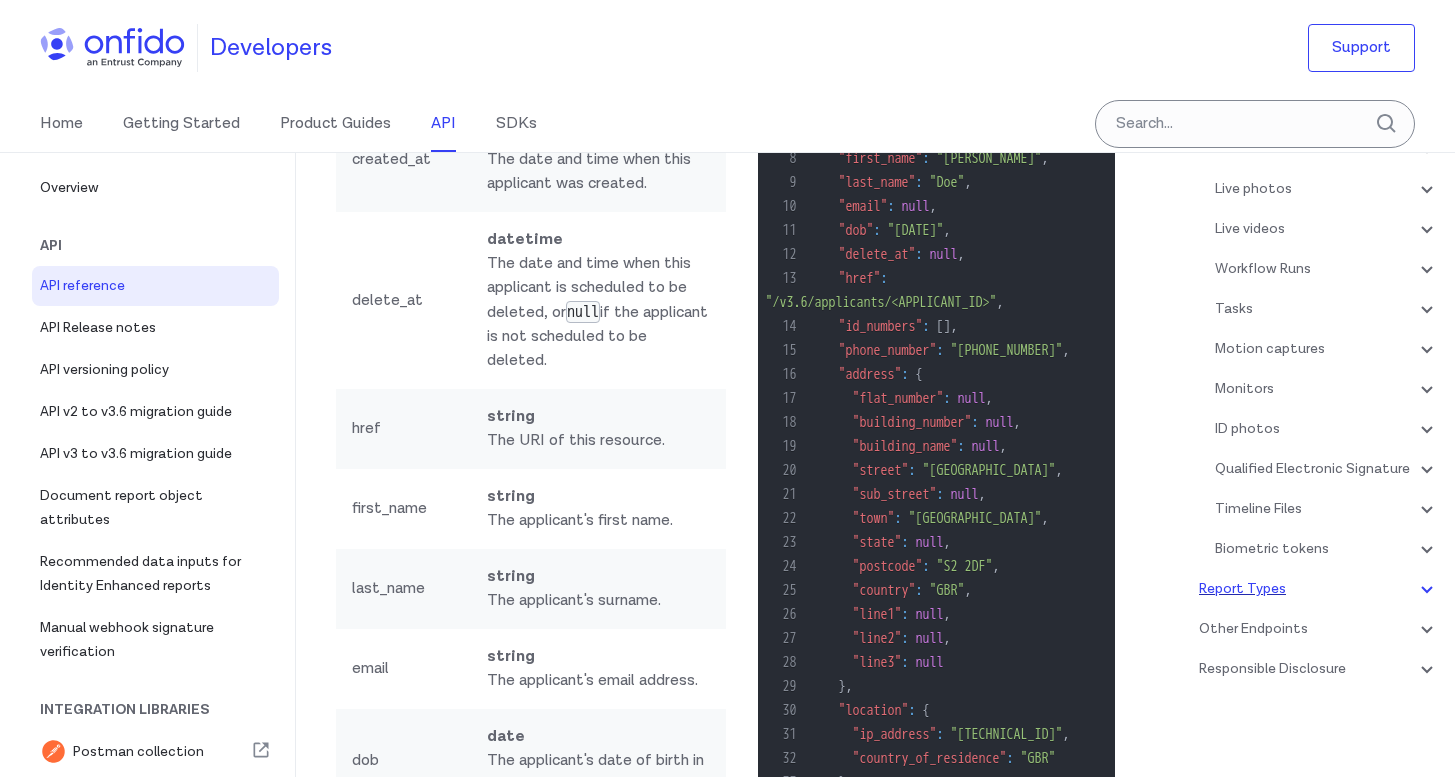 click on "Report Types" at bounding box center (1319, 589) 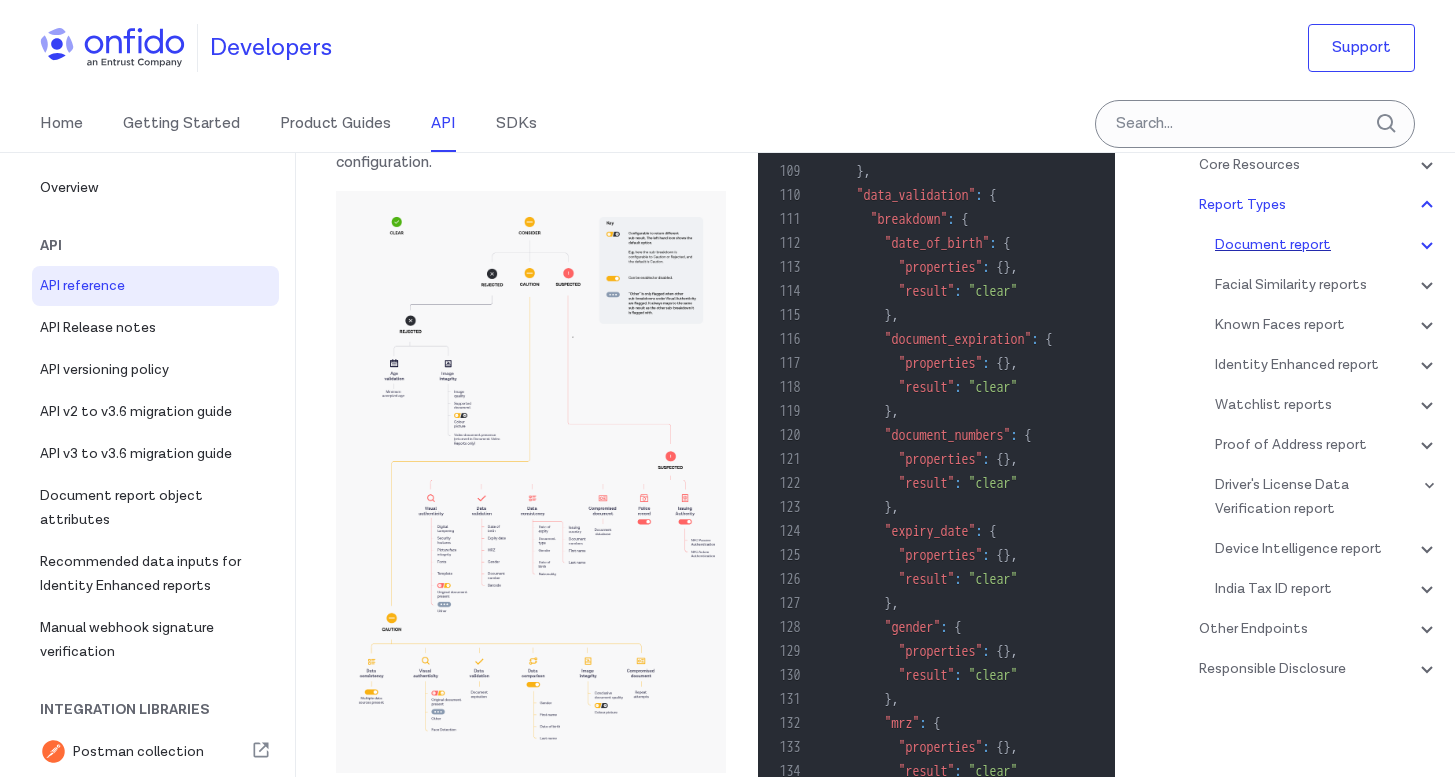 click on "Document report" at bounding box center (1327, 245) 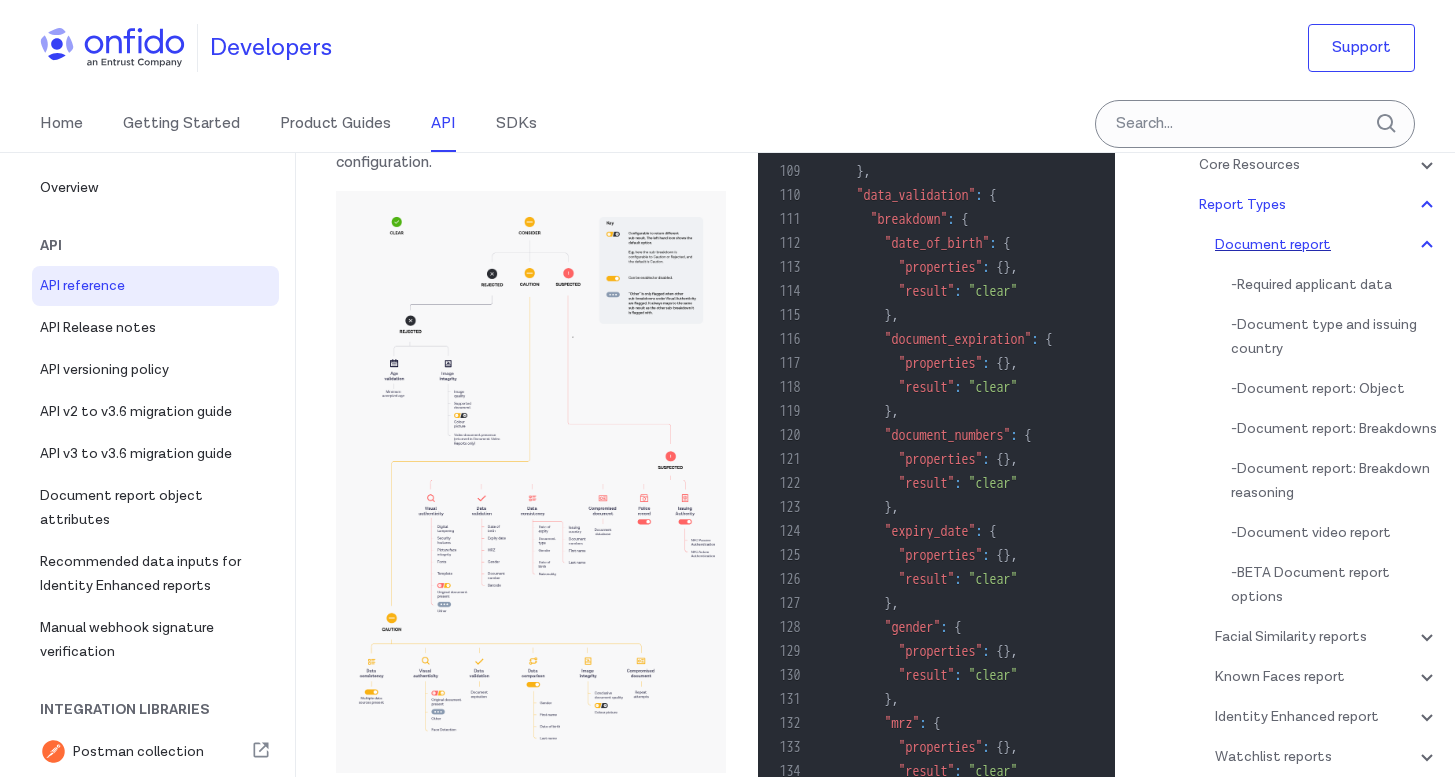 scroll, scrollTop: 86148, scrollLeft: 0, axis: vertical 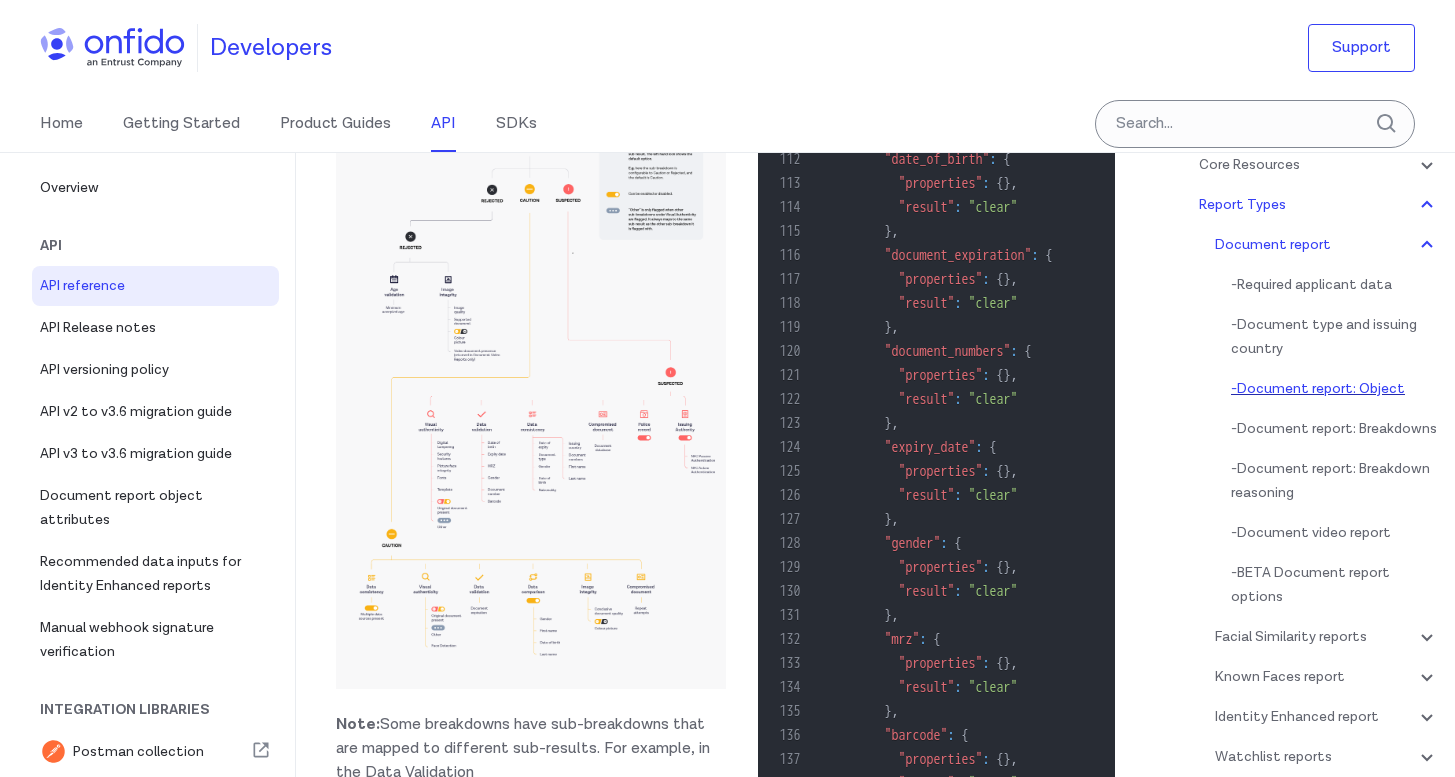 click on "-  Document report: Object" at bounding box center (1335, 389) 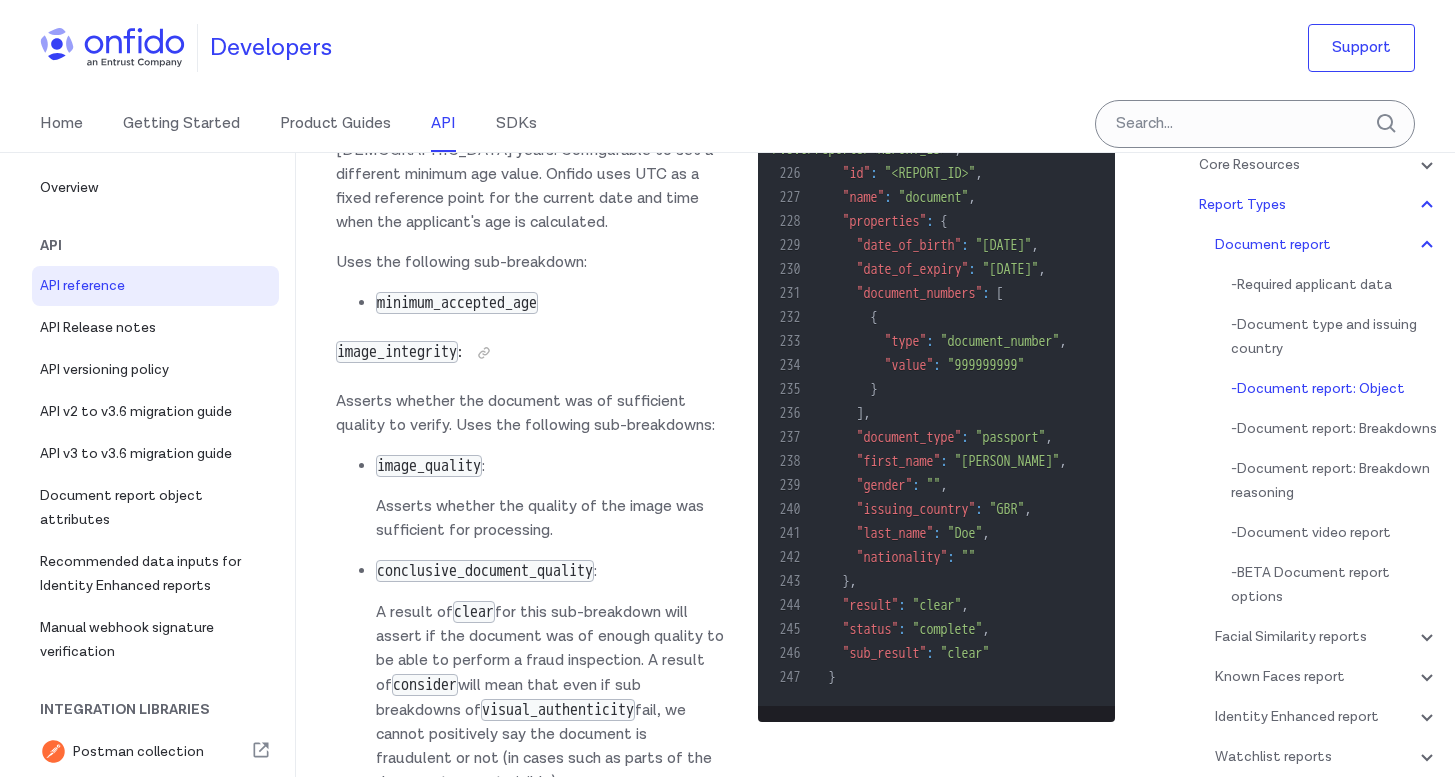 scroll, scrollTop: 88960, scrollLeft: 0, axis: vertical 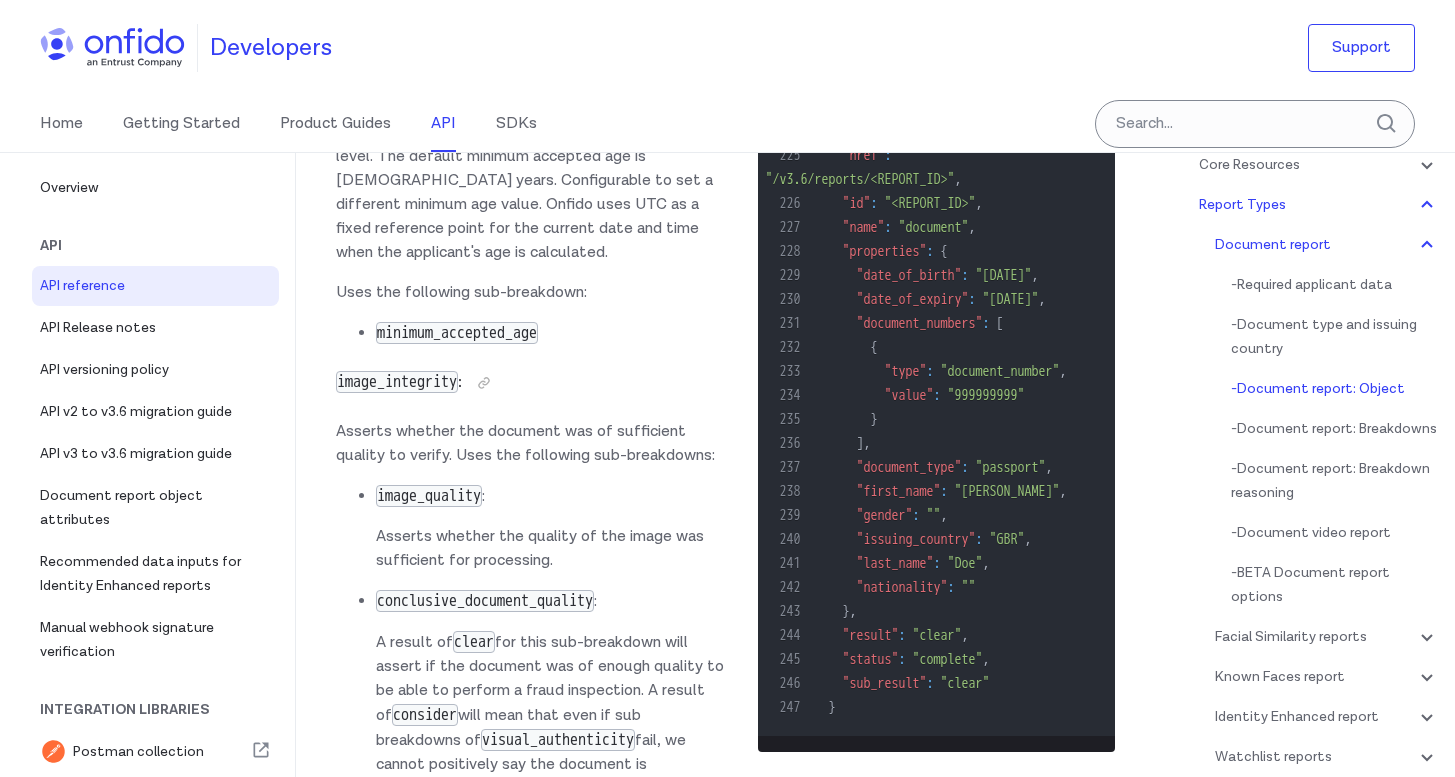 click on "Document report object values" at bounding box center (576, -5211) 